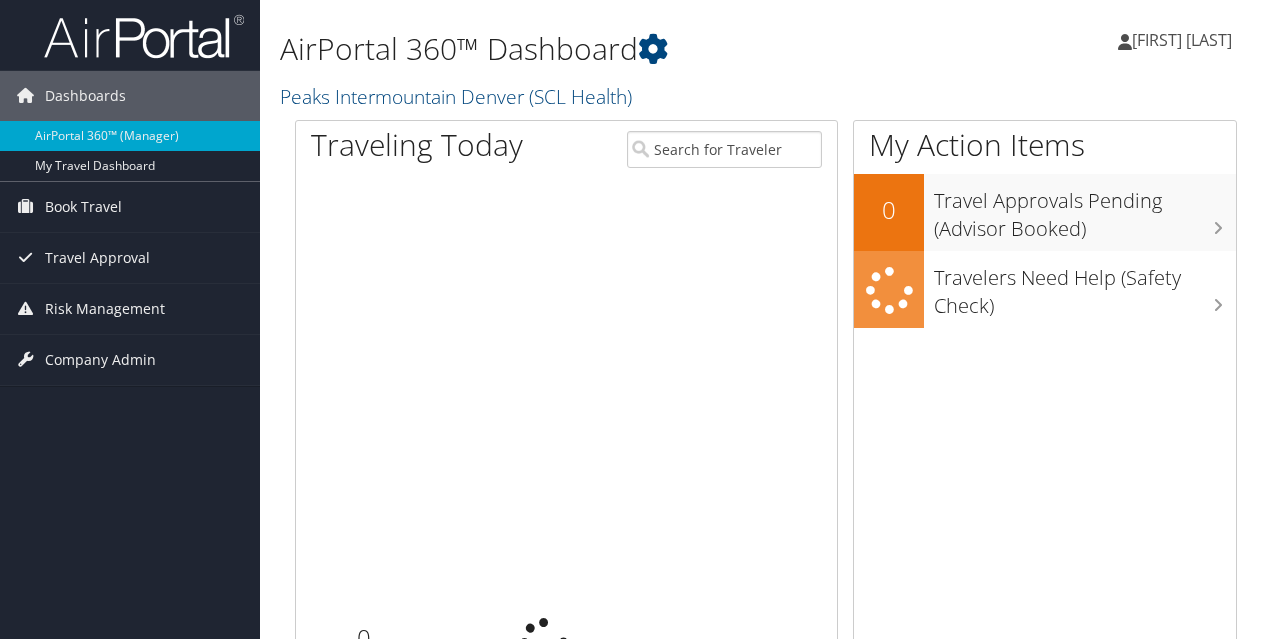 scroll, scrollTop: 0, scrollLeft: 0, axis: both 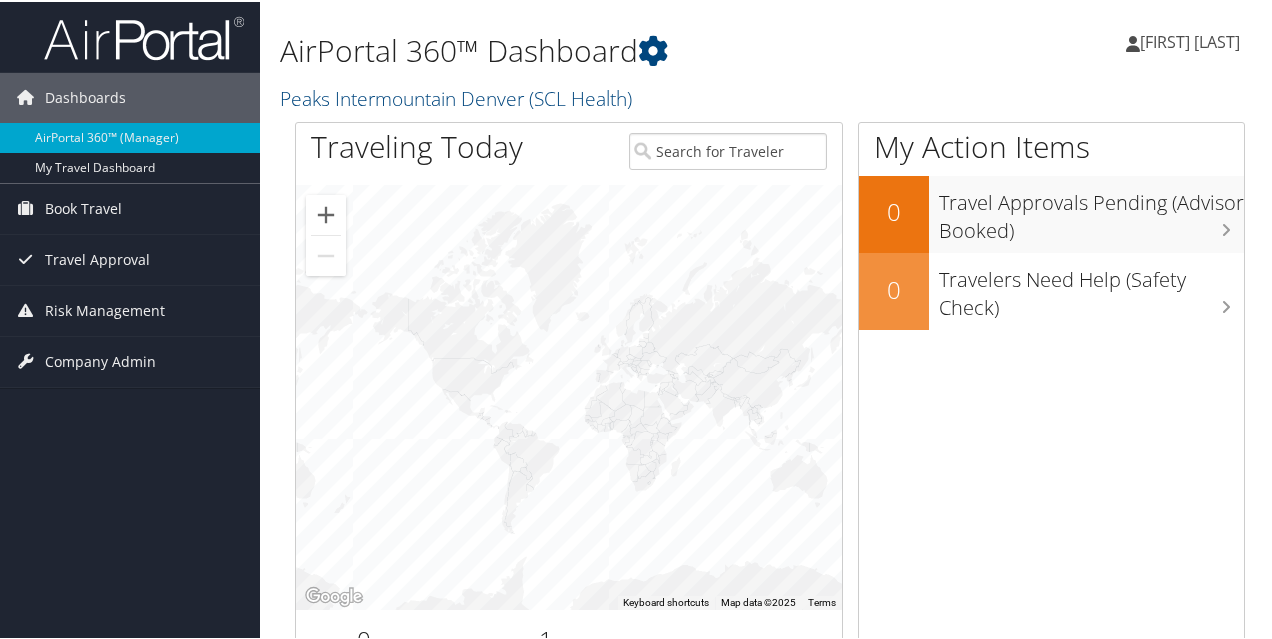 click on "[FIRST] [LAST]" at bounding box center [1190, 40] 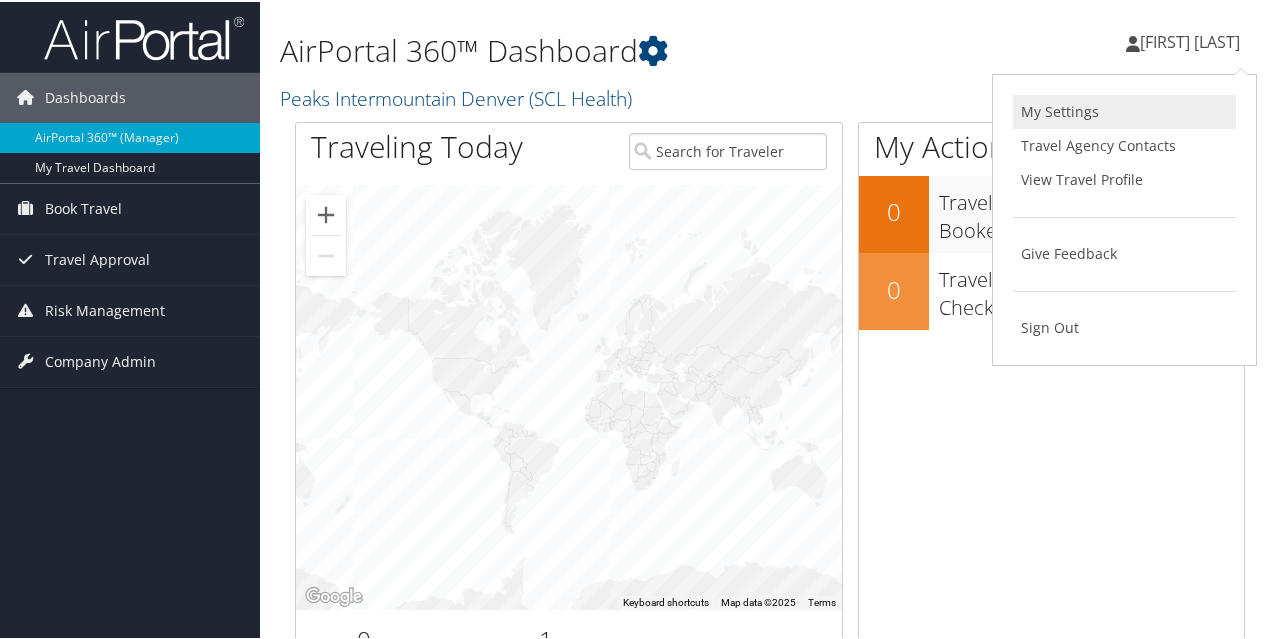 click on "My Settings" at bounding box center [1124, 110] 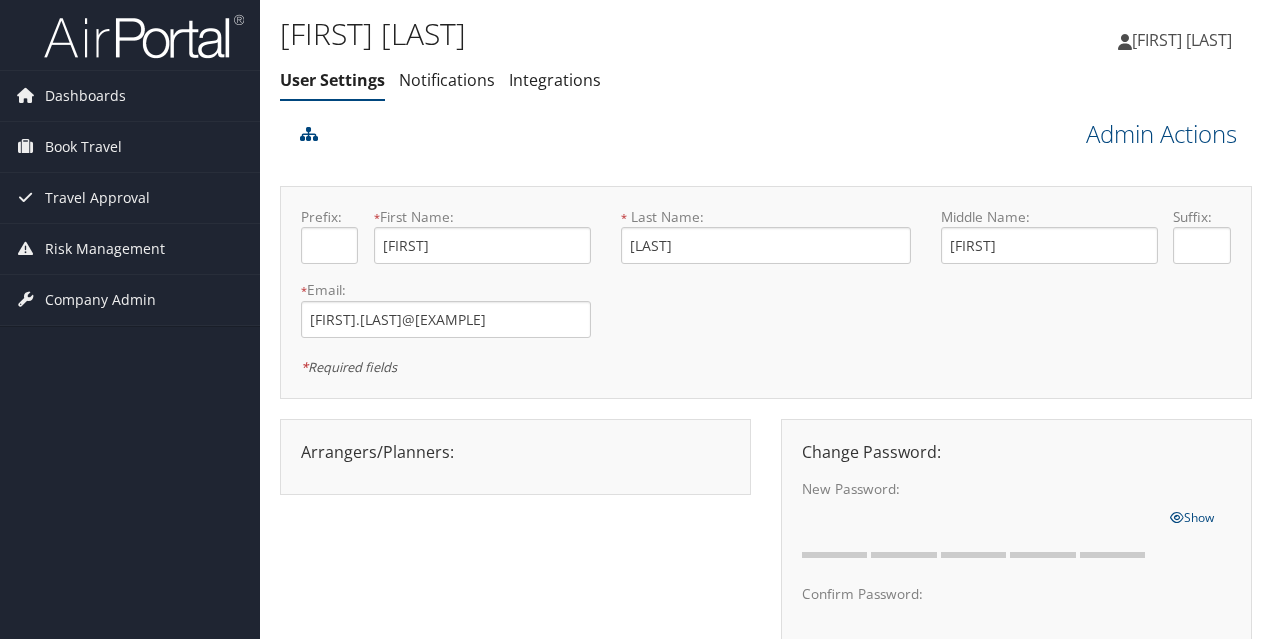 scroll, scrollTop: 0, scrollLeft: 0, axis: both 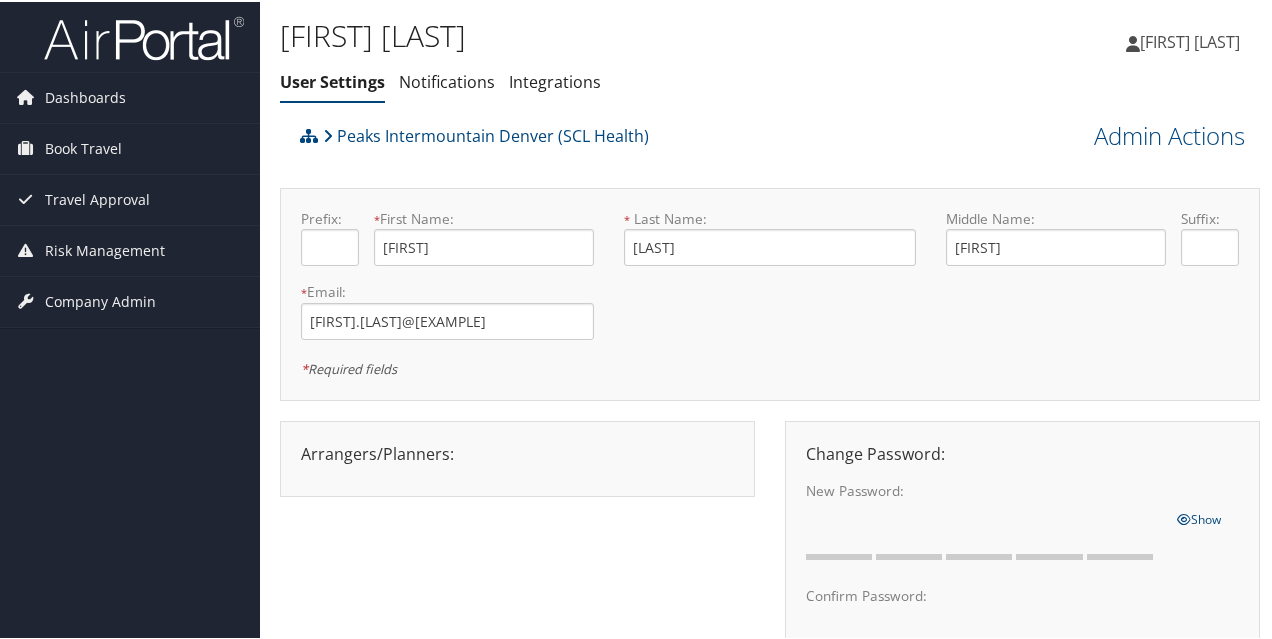 click on "[FIRST] [LAST]" at bounding box center [1190, 40] 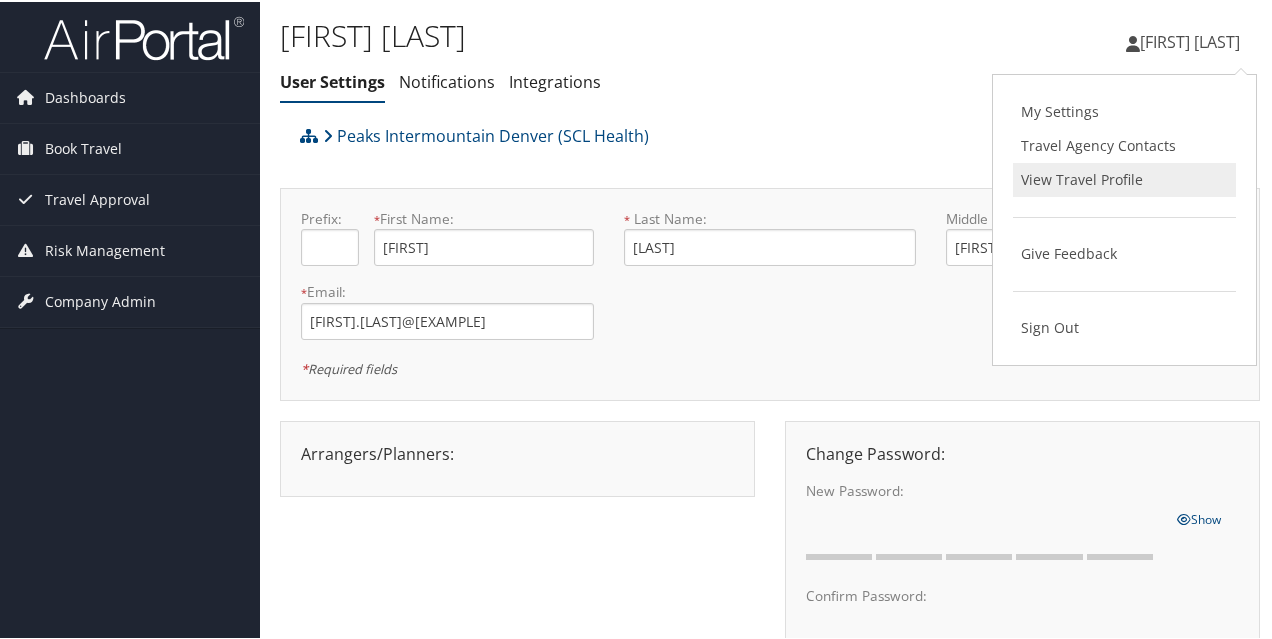 click on "View Travel Profile" at bounding box center (1124, 178) 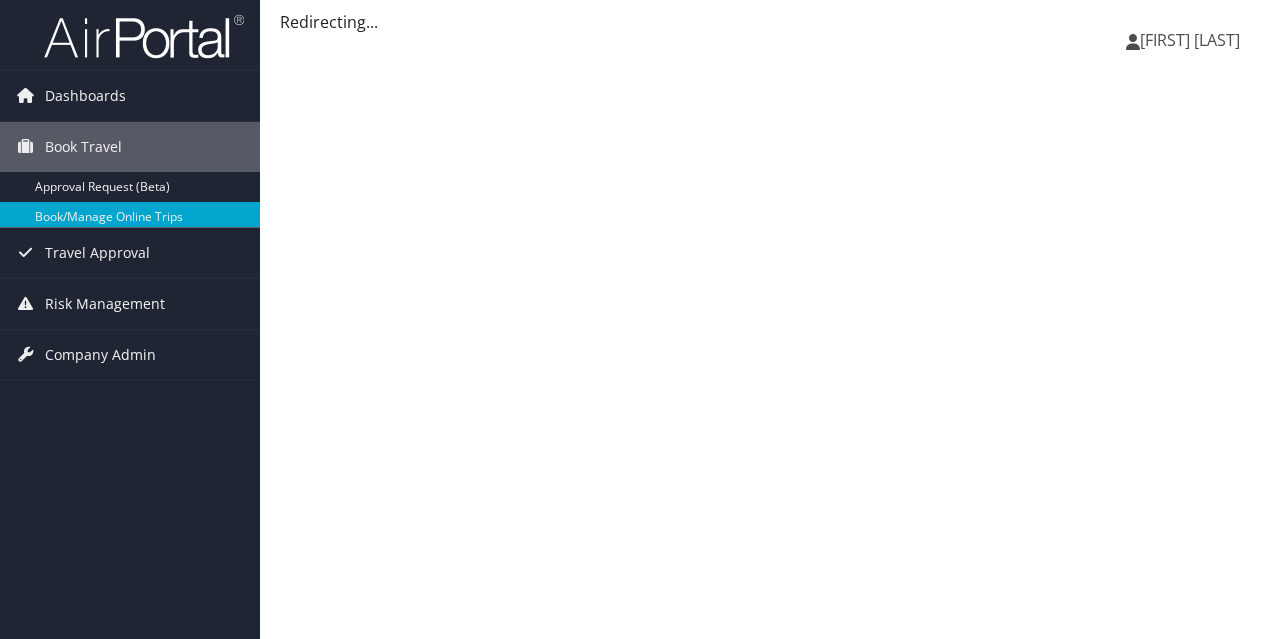 scroll, scrollTop: 0, scrollLeft: 0, axis: both 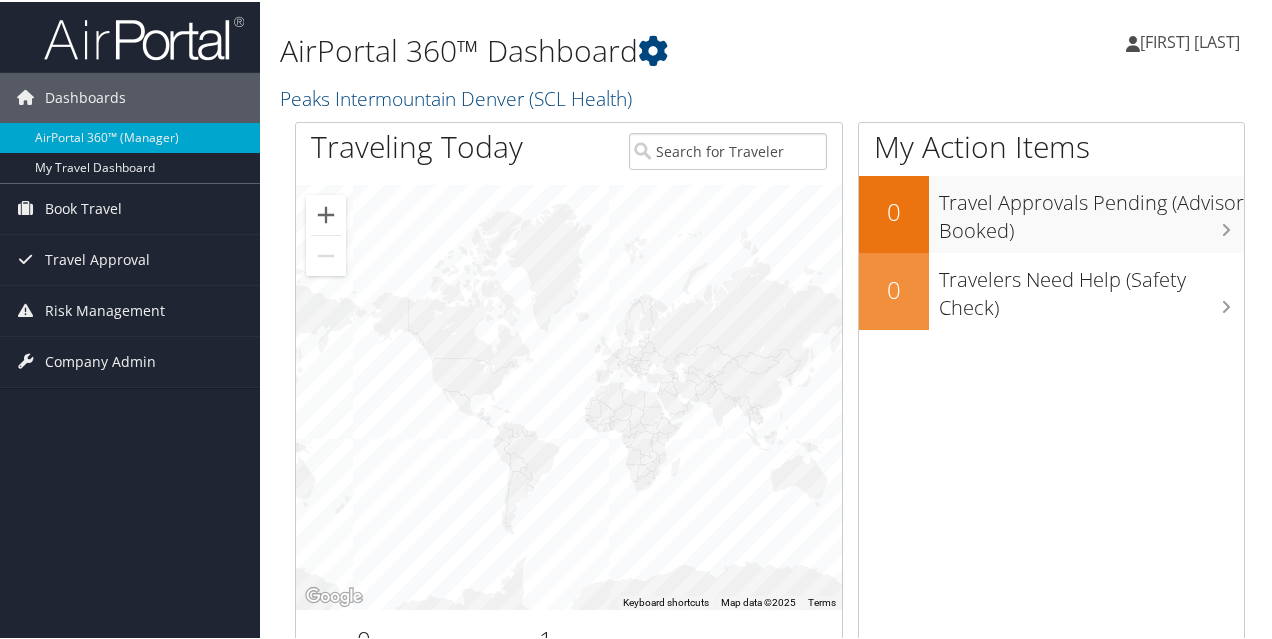click on "[FIRST] [LAST]" at bounding box center (1190, 40) 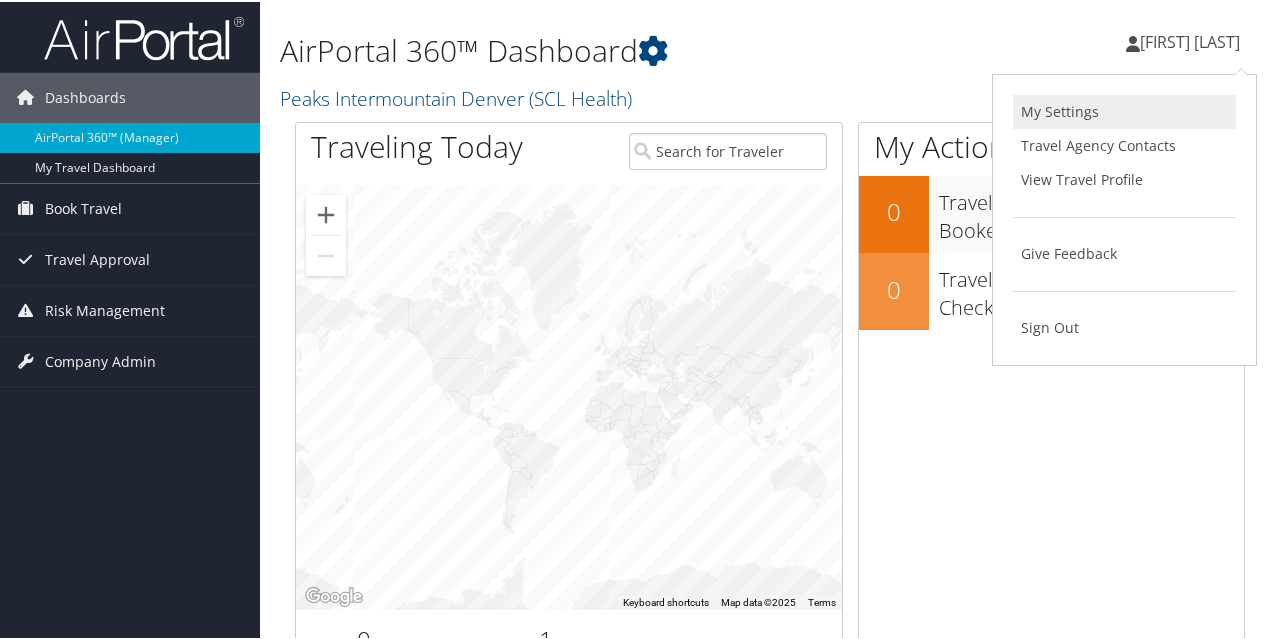 click on "My Settings" at bounding box center [1124, 110] 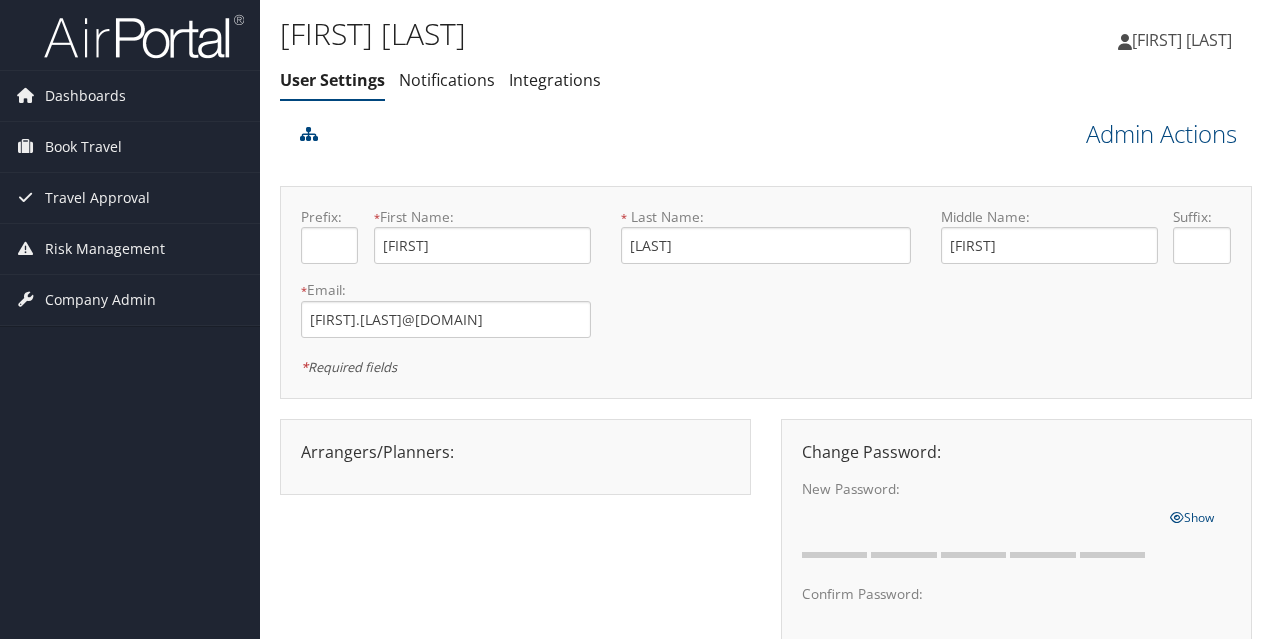 scroll, scrollTop: 0, scrollLeft: 0, axis: both 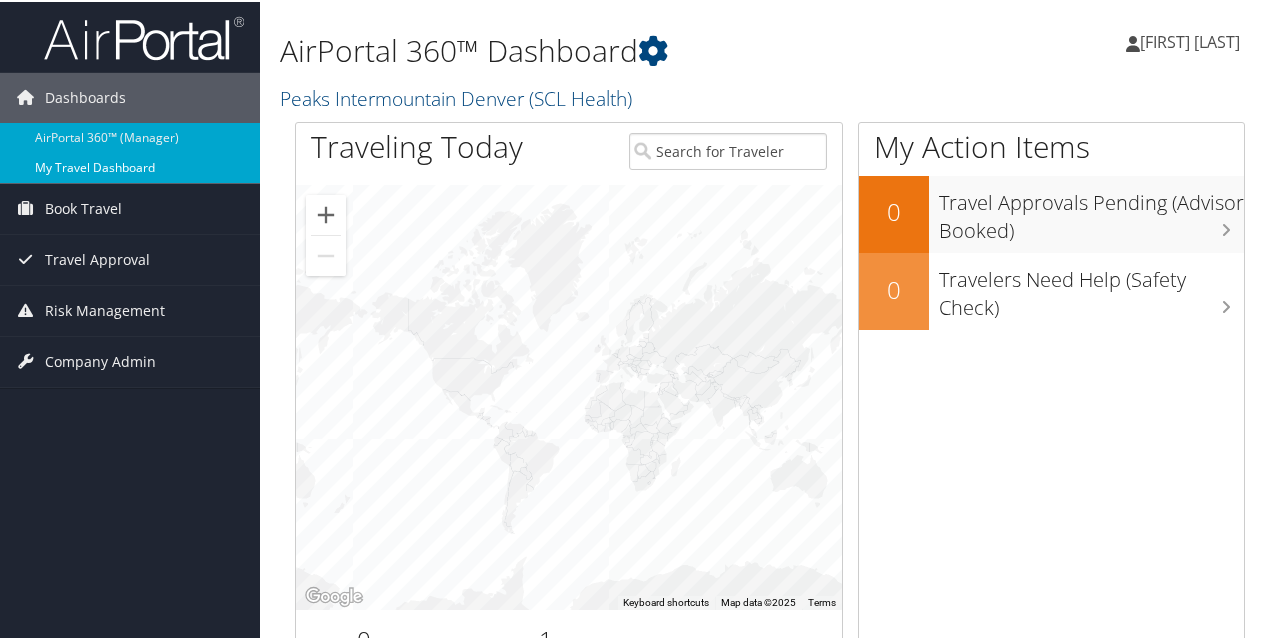 click on "My Travel Dashboard" at bounding box center (130, 166) 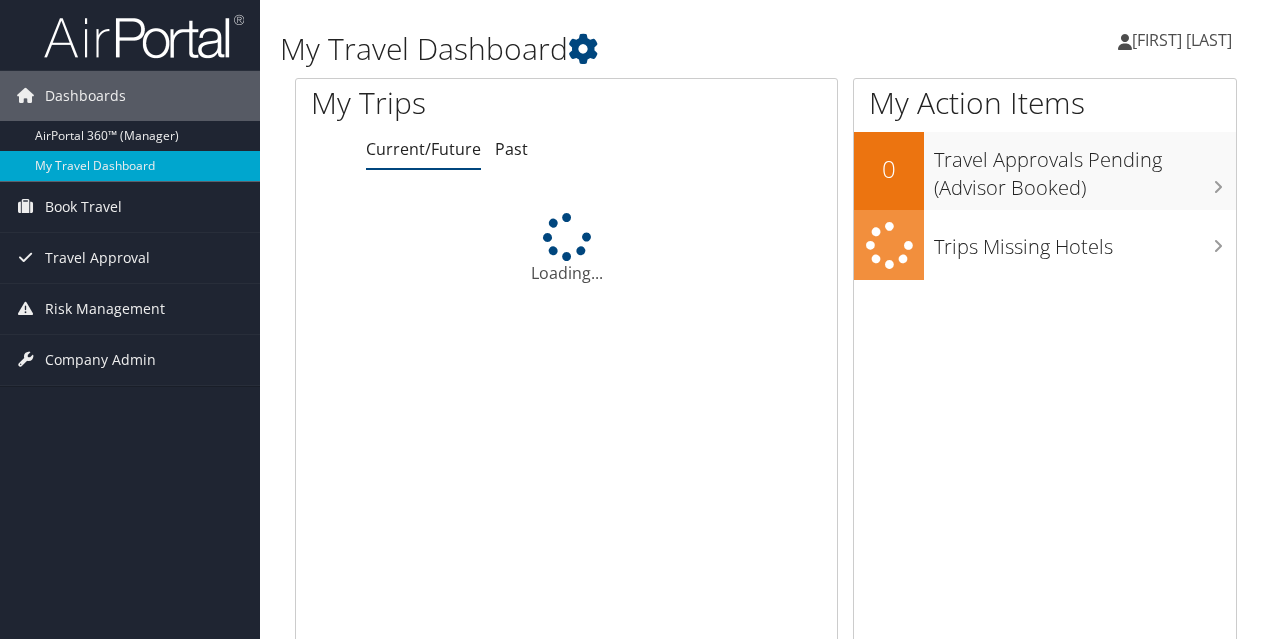 scroll, scrollTop: 0, scrollLeft: 0, axis: both 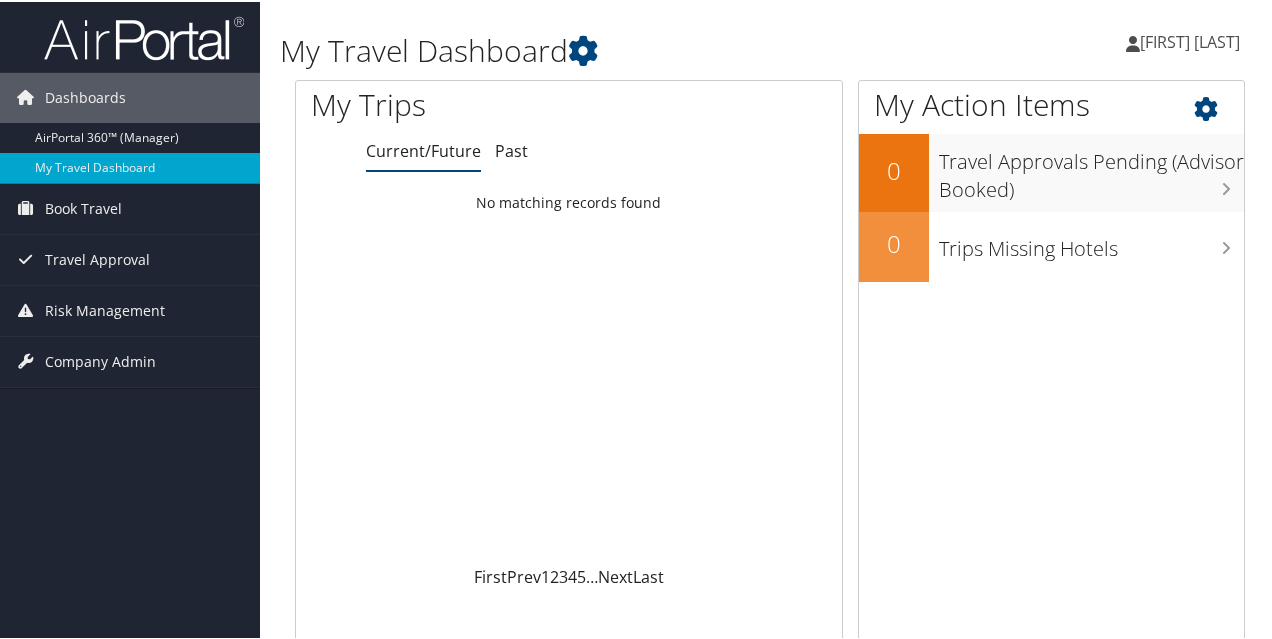 click at bounding box center (1223, 102) 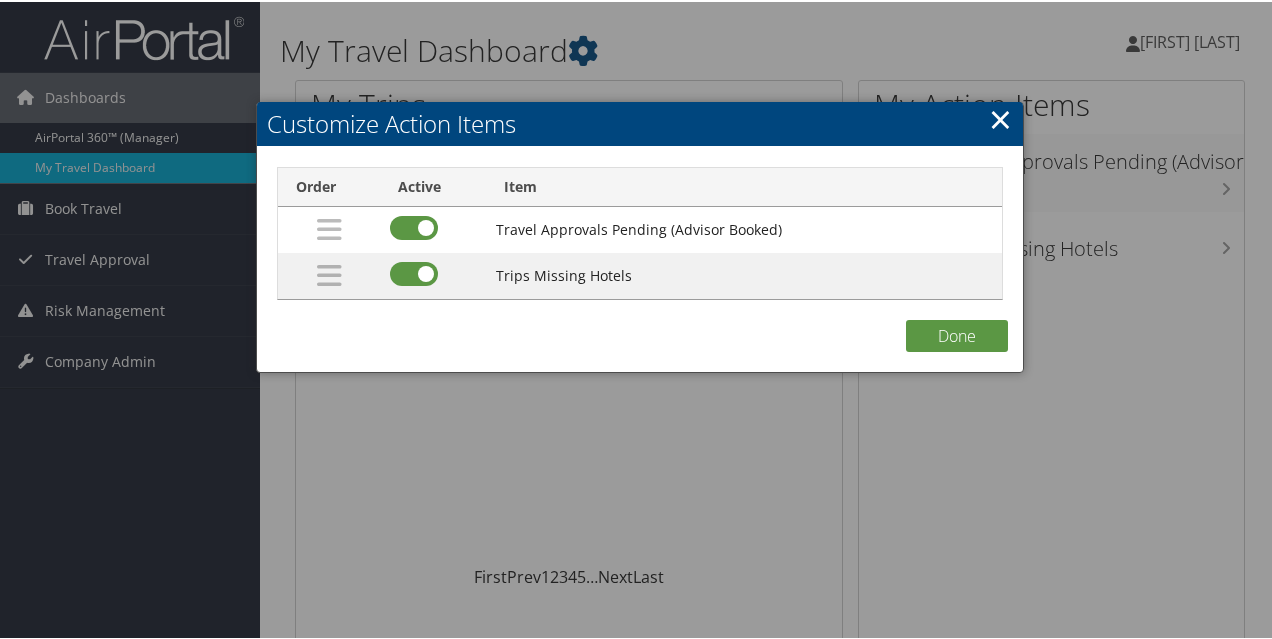 click on "×" at bounding box center [1000, 117] 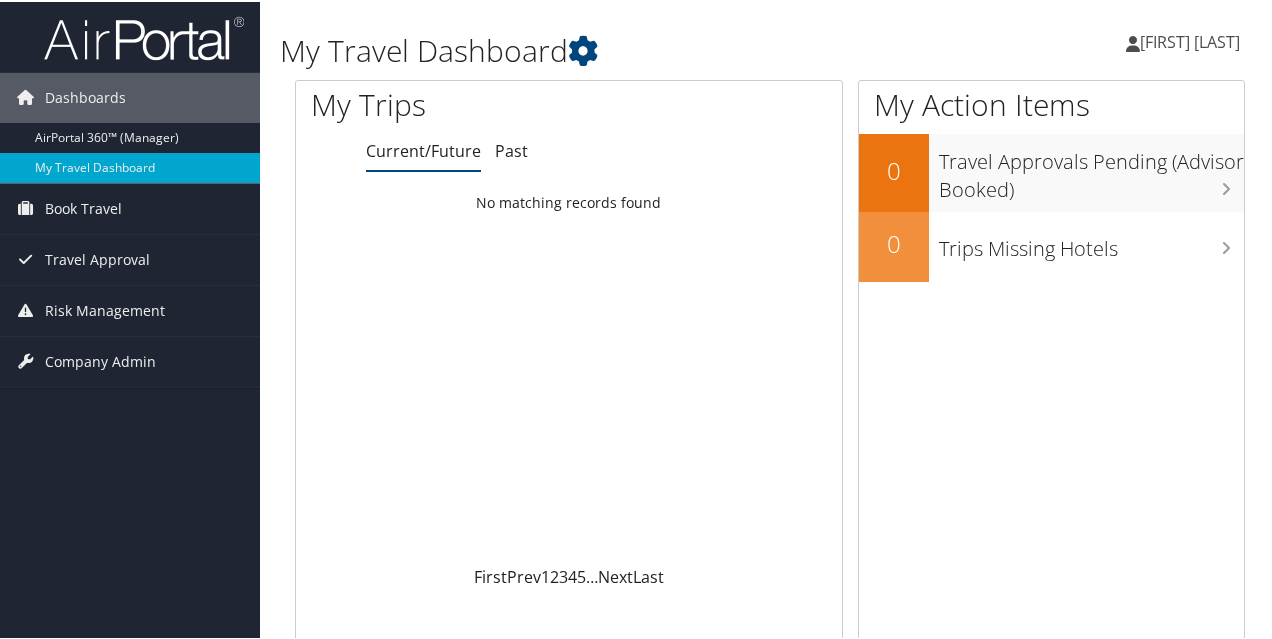click on "[FIRST] [LAST]" at bounding box center (1193, 40) 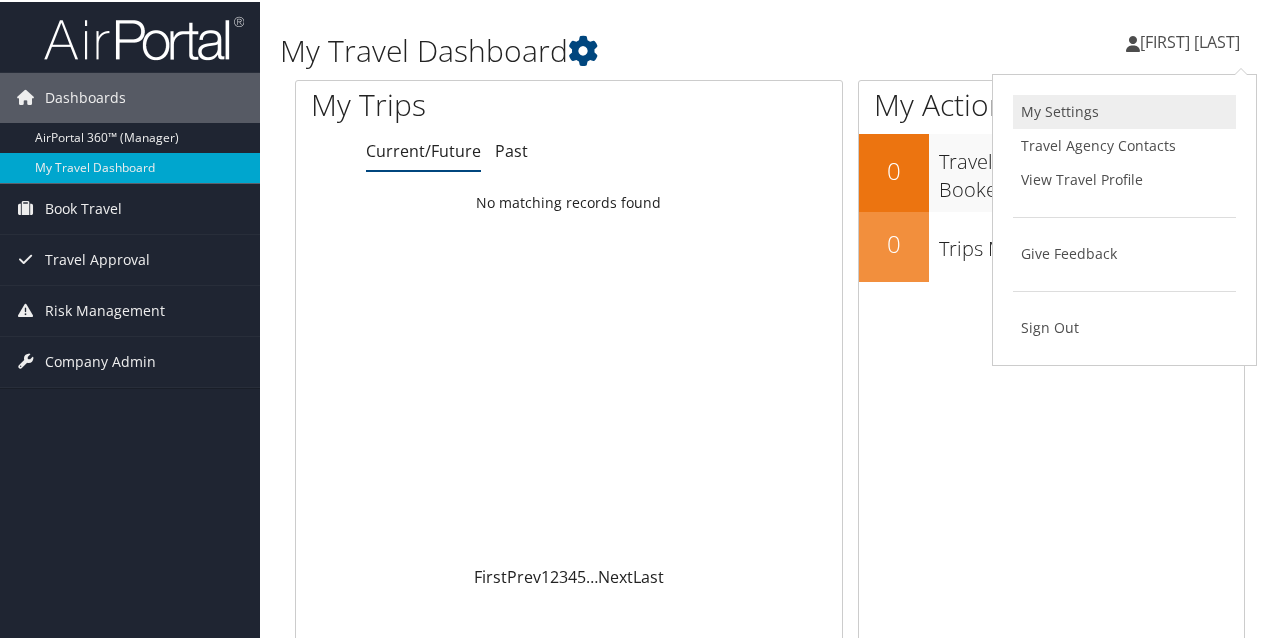 click on "My Settings" at bounding box center (1124, 110) 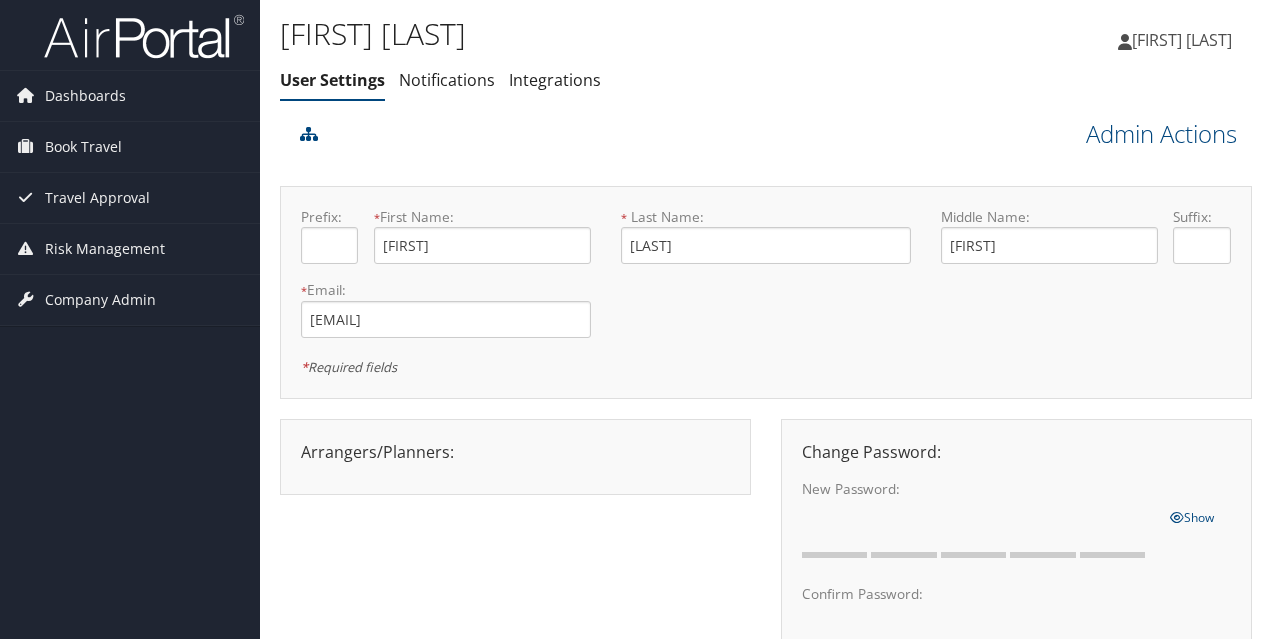 scroll, scrollTop: 0, scrollLeft: 0, axis: both 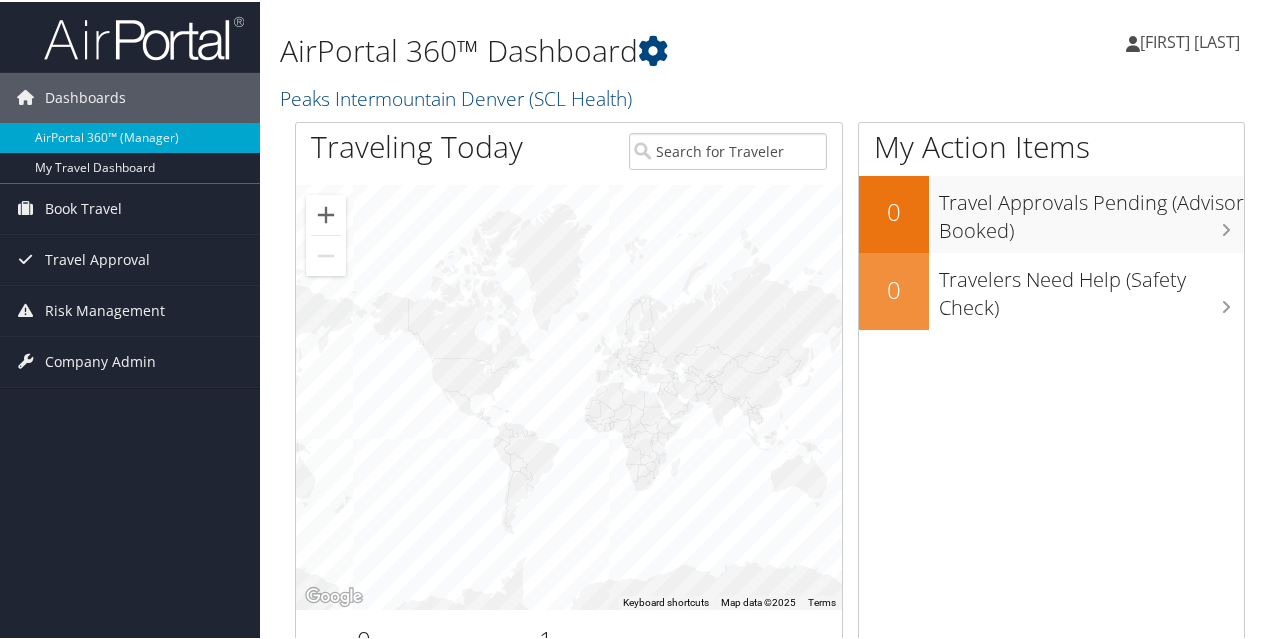 click on "[FIRST] [LAST]" at bounding box center [1190, 40] 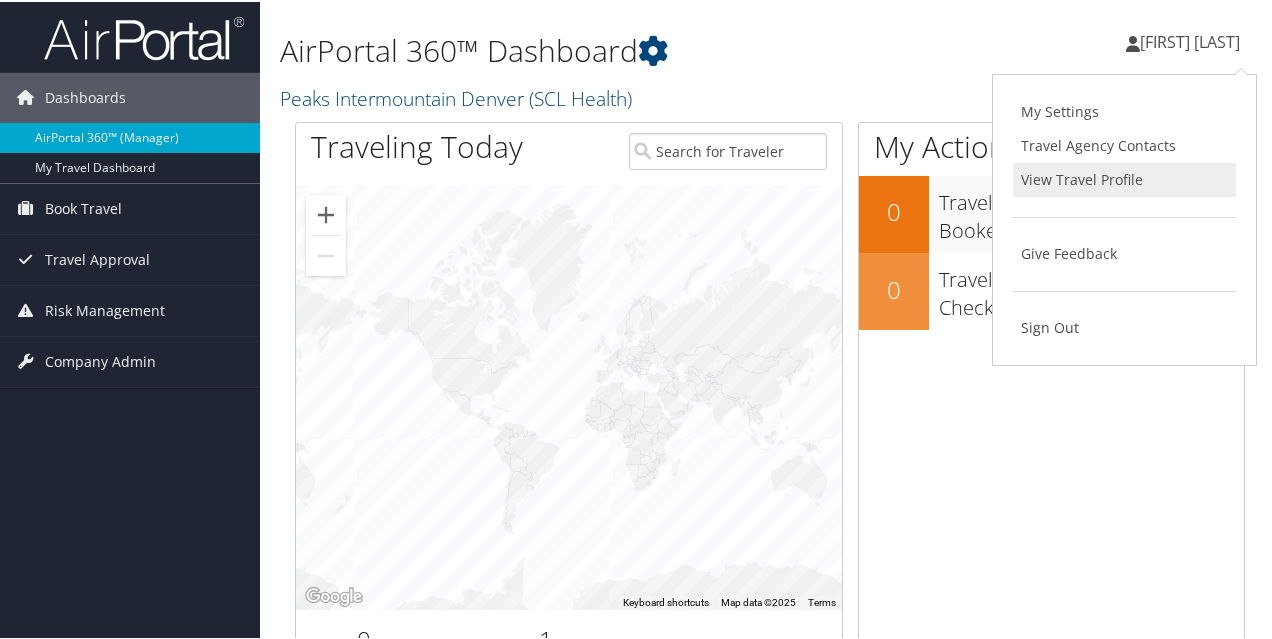 click on "View Travel Profile" at bounding box center (1124, 178) 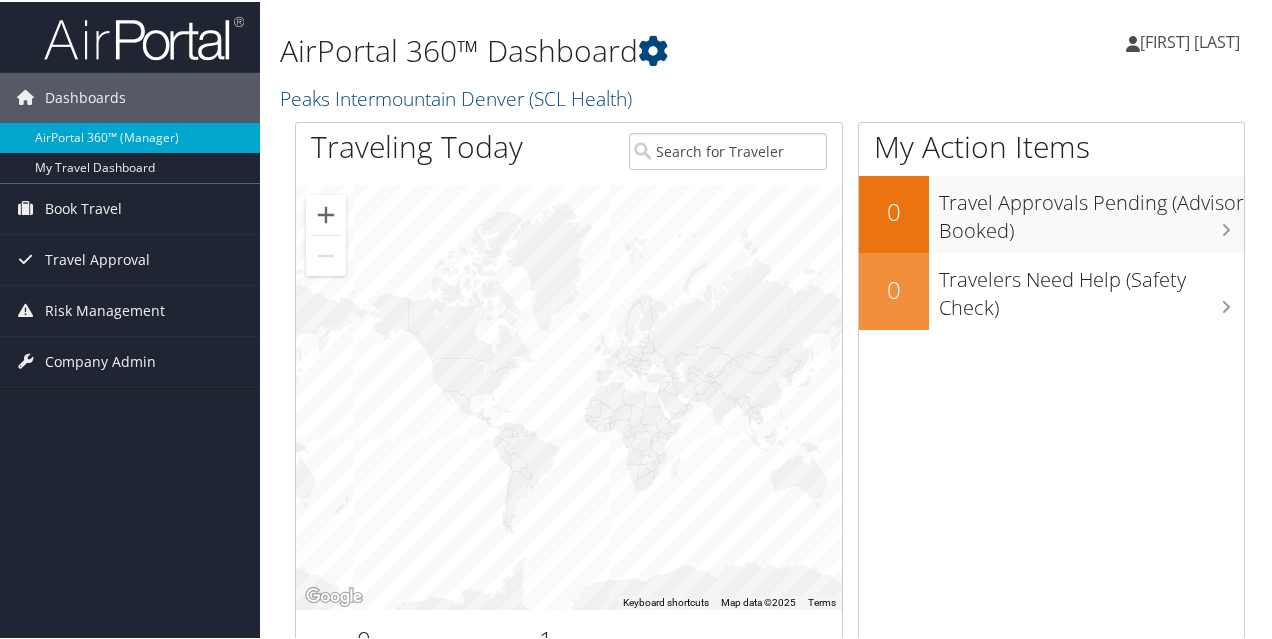 click on "[FIRST] [LAST]" at bounding box center [1190, 40] 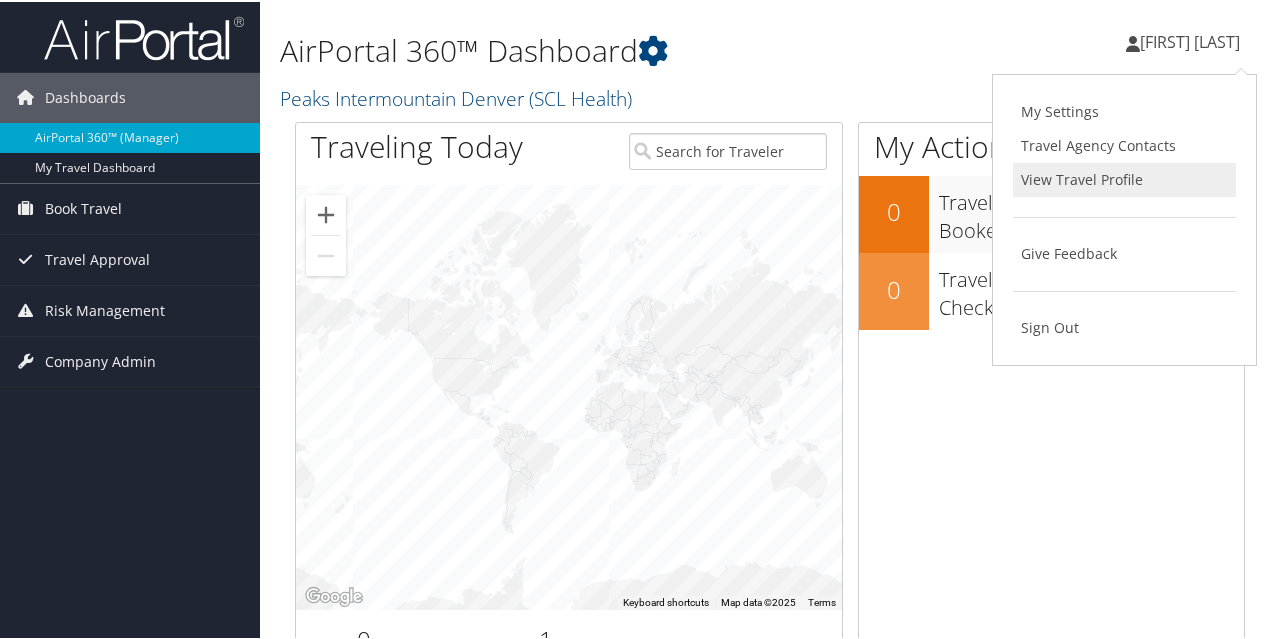 click on "View Travel Profile" at bounding box center (1124, 178) 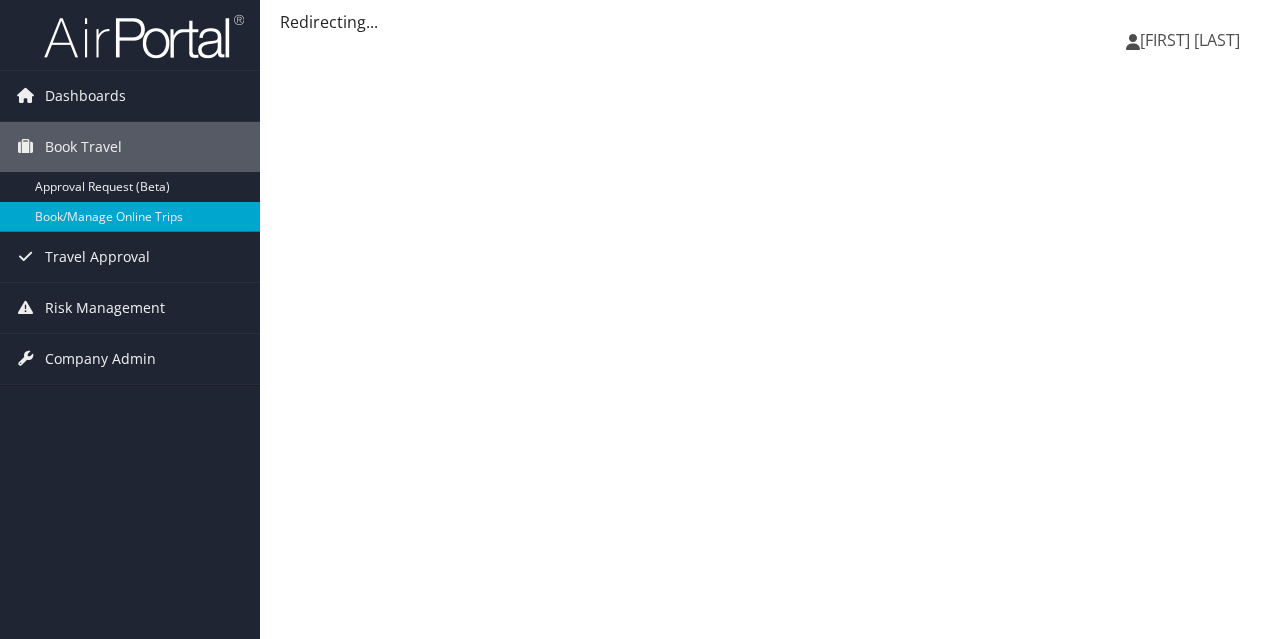 scroll, scrollTop: 0, scrollLeft: 0, axis: both 